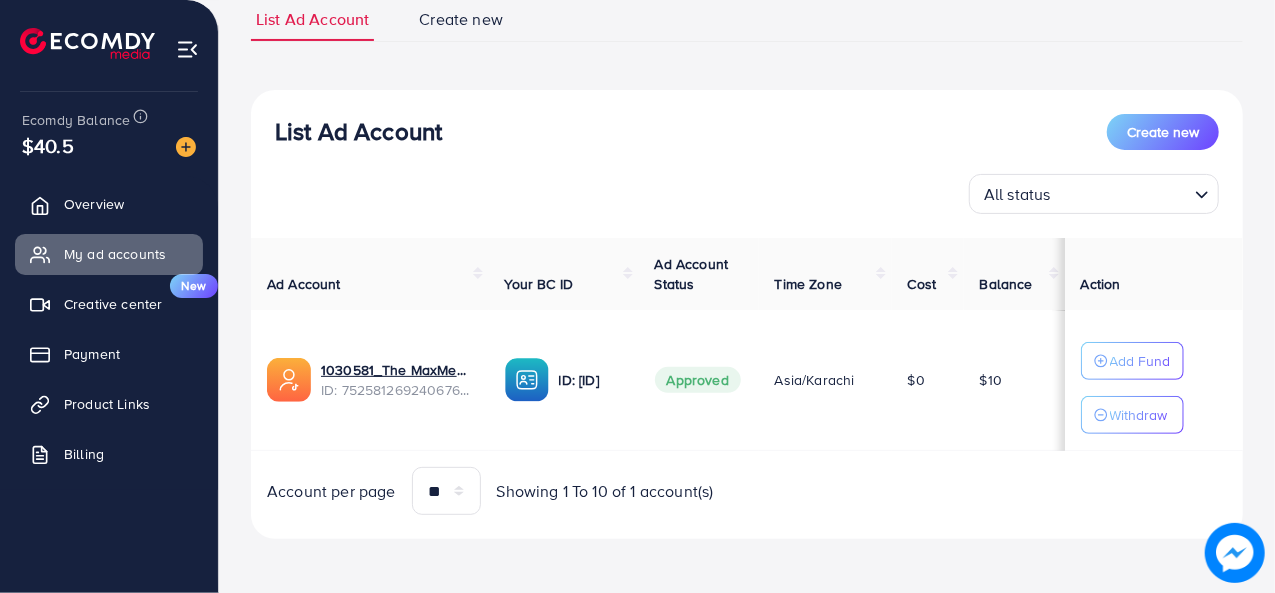 scroll, scrollTop: 0, scrollLeft: 0, axis: both 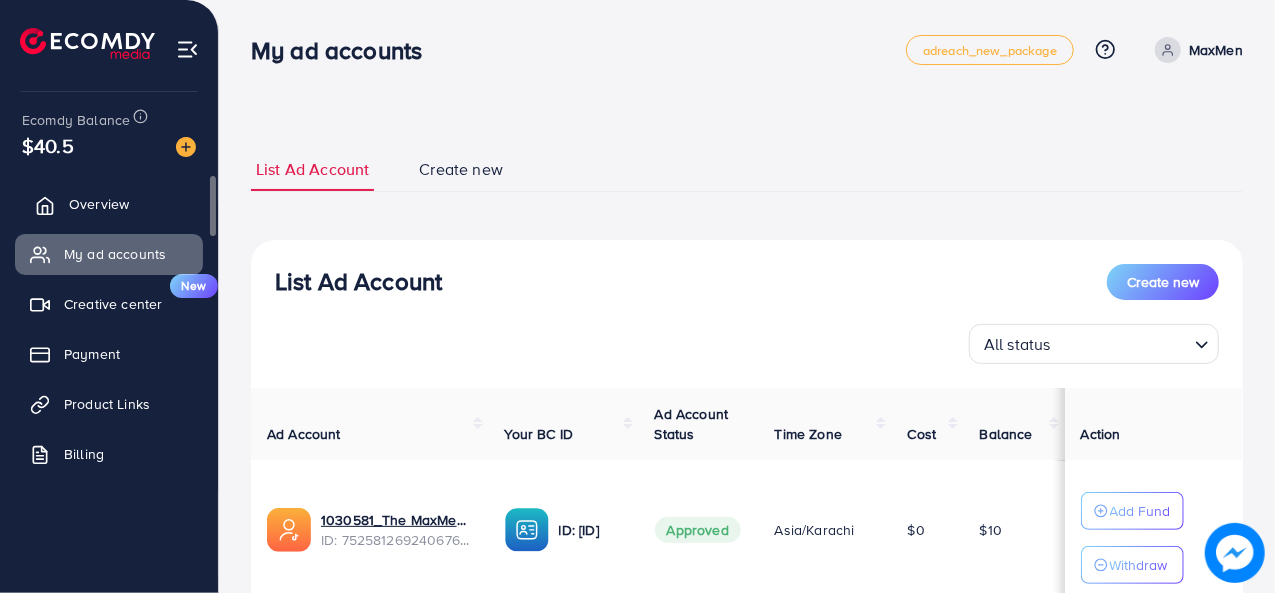 click on "Overview" at bounding box center (109, 204) 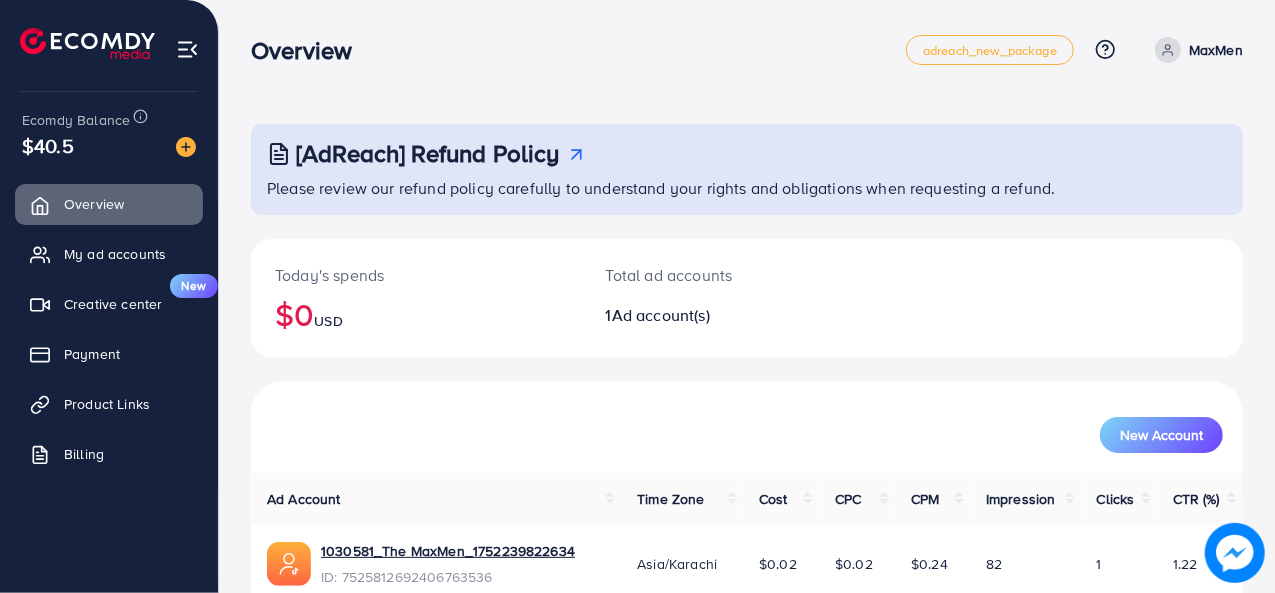 scroll, scrollTop: 94, scrollLeft: 0, axis: vertical 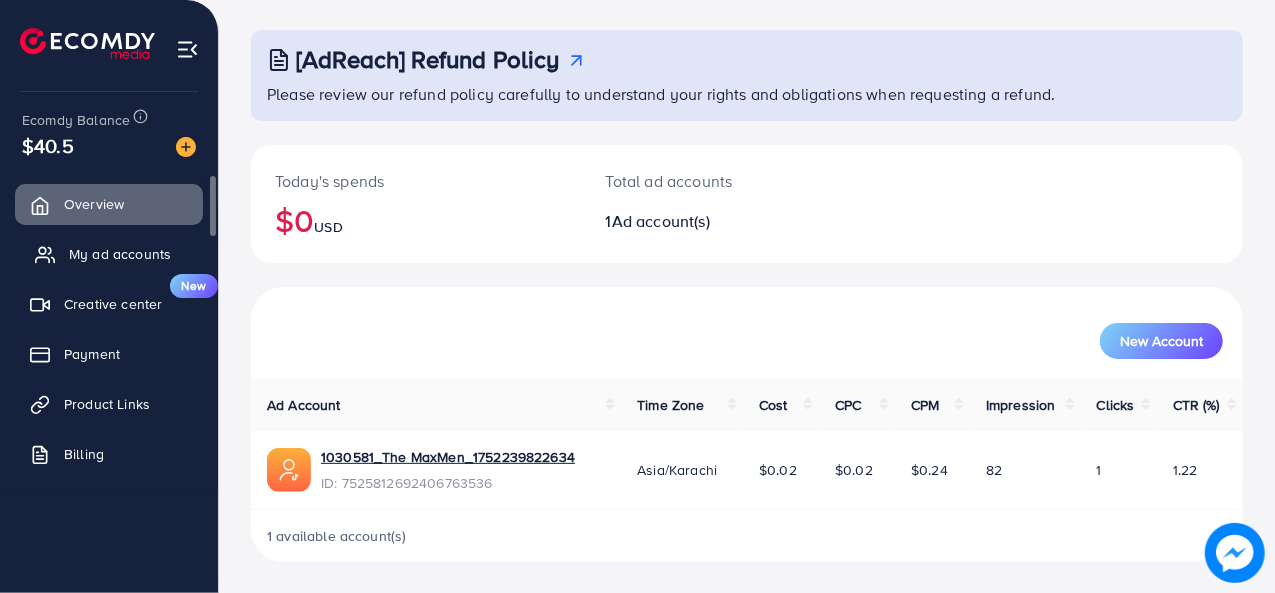 click on "My ad accounts" at bounding box center (120, 254) 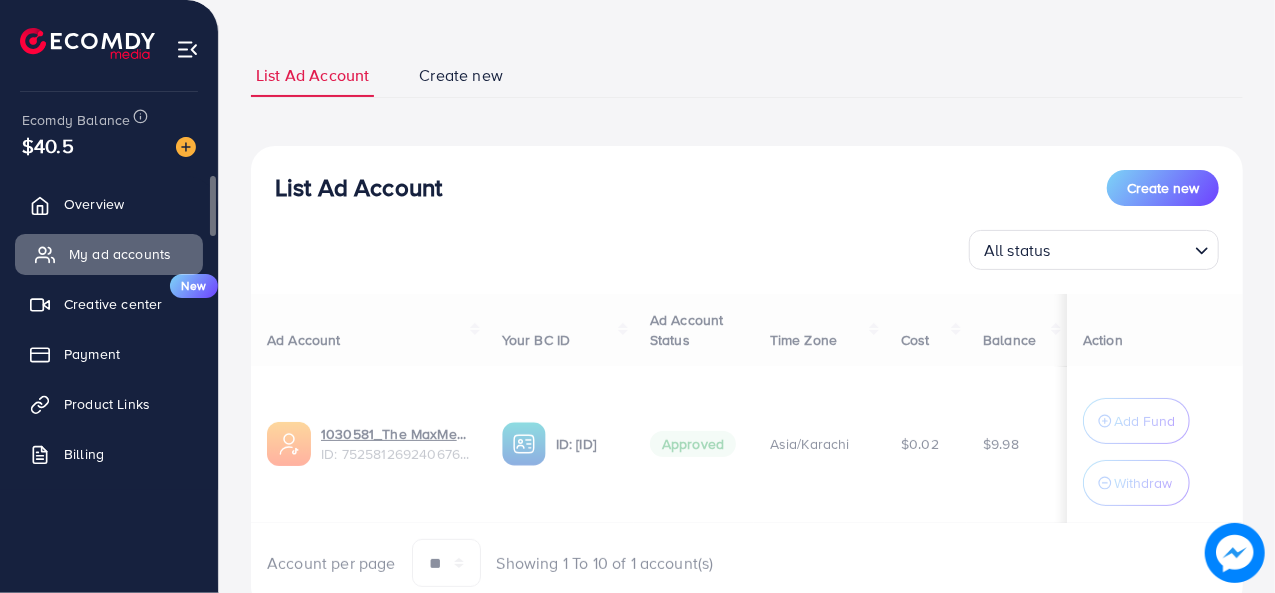 scroll, scrollTop: 0, scrollLeft: 0, axis: both 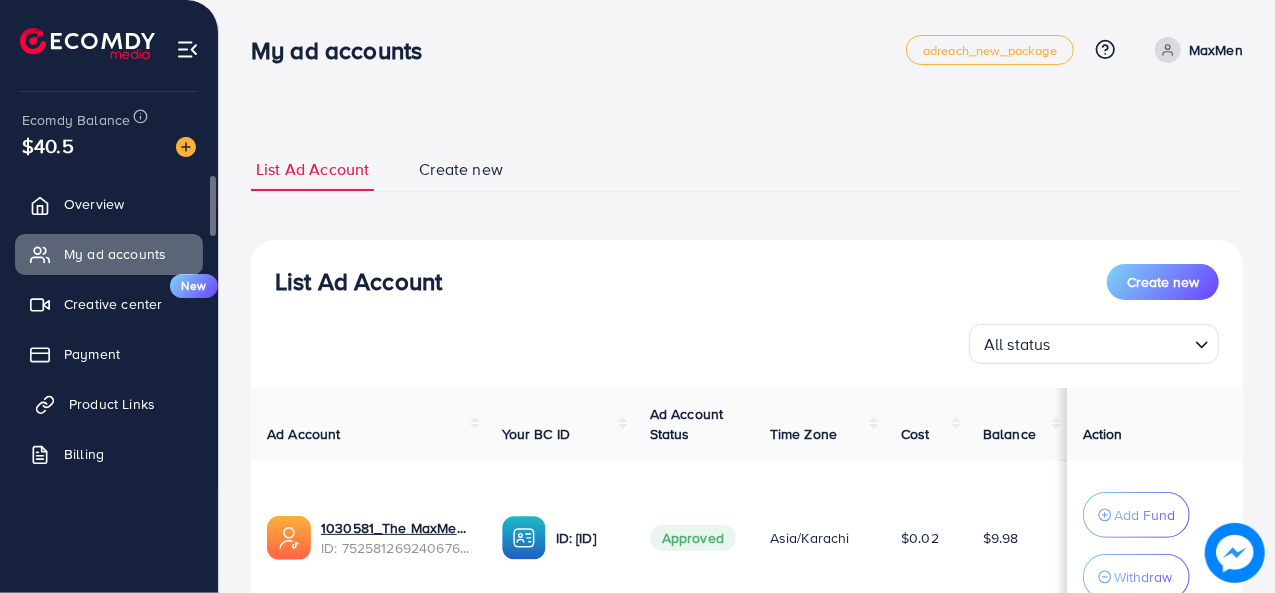 click on "Product Links" at bounding box center [112, 404] 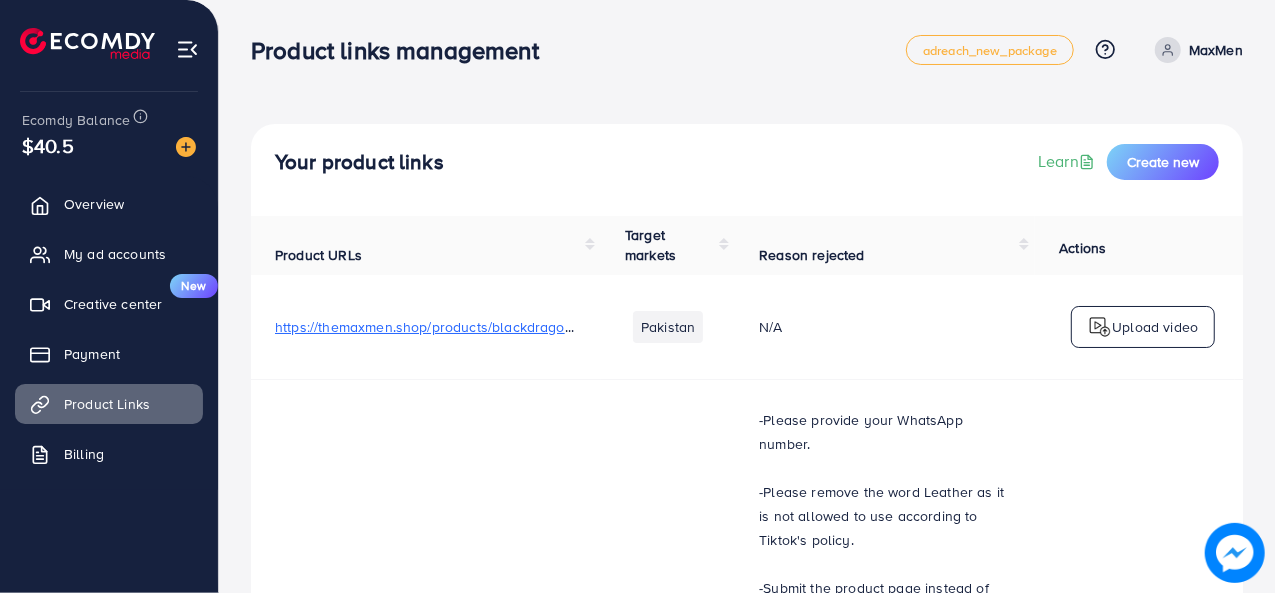 scroll, scrollTop: 795, scrollLeft: 0, axis: vertical 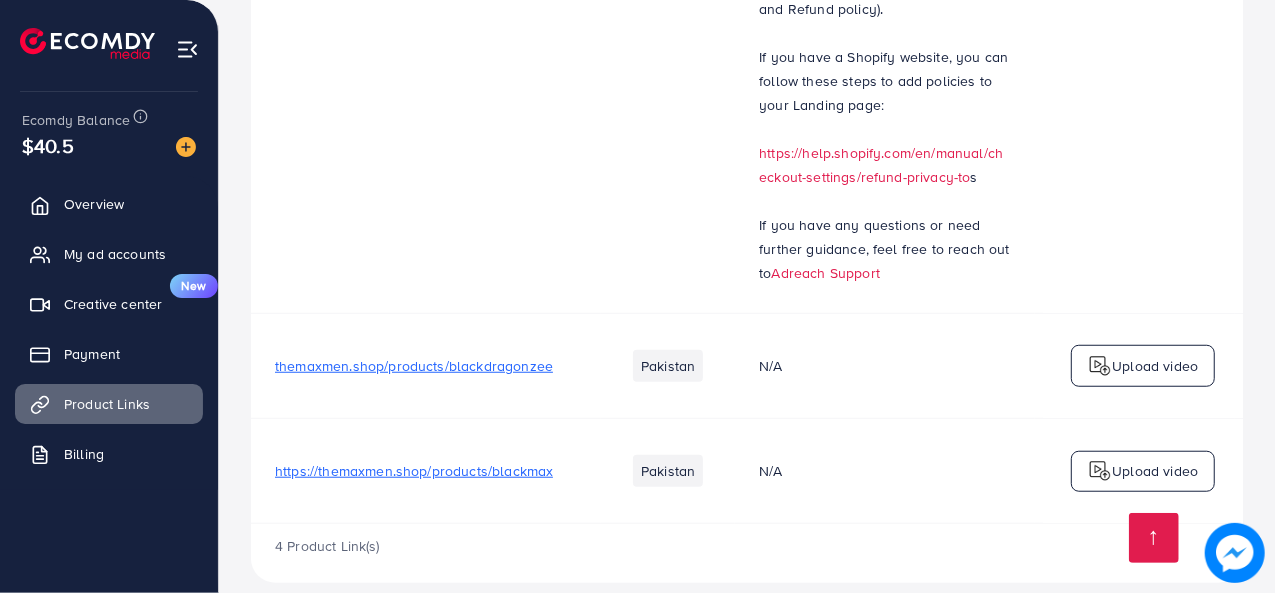click on "https://themaxmen.shop/products/blackmax" at bounding box center [414, 471] 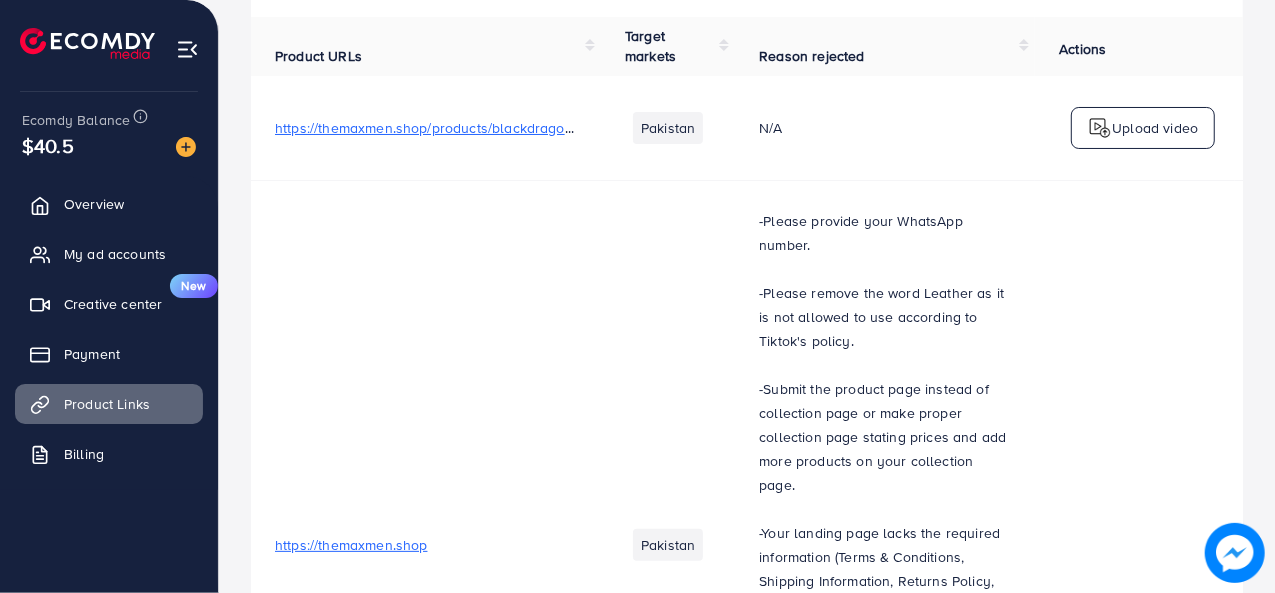 scroll, scrollTop: 0, scrollLeft: 0, axis: both 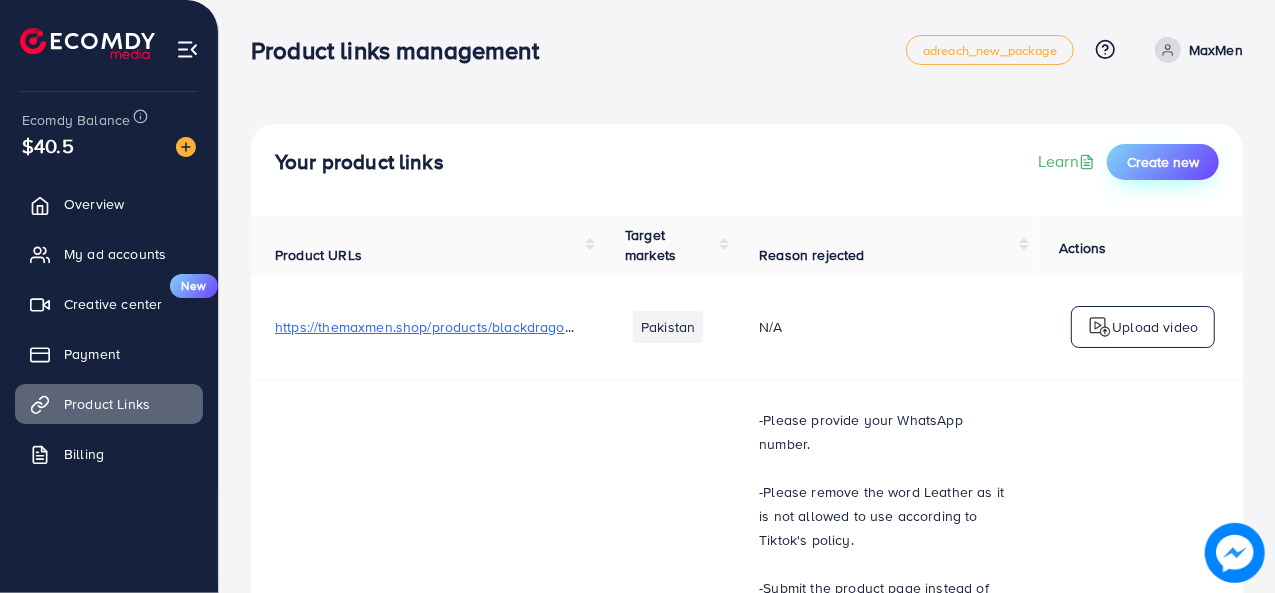 click on "Create new" at bounding box center (1163, 162) 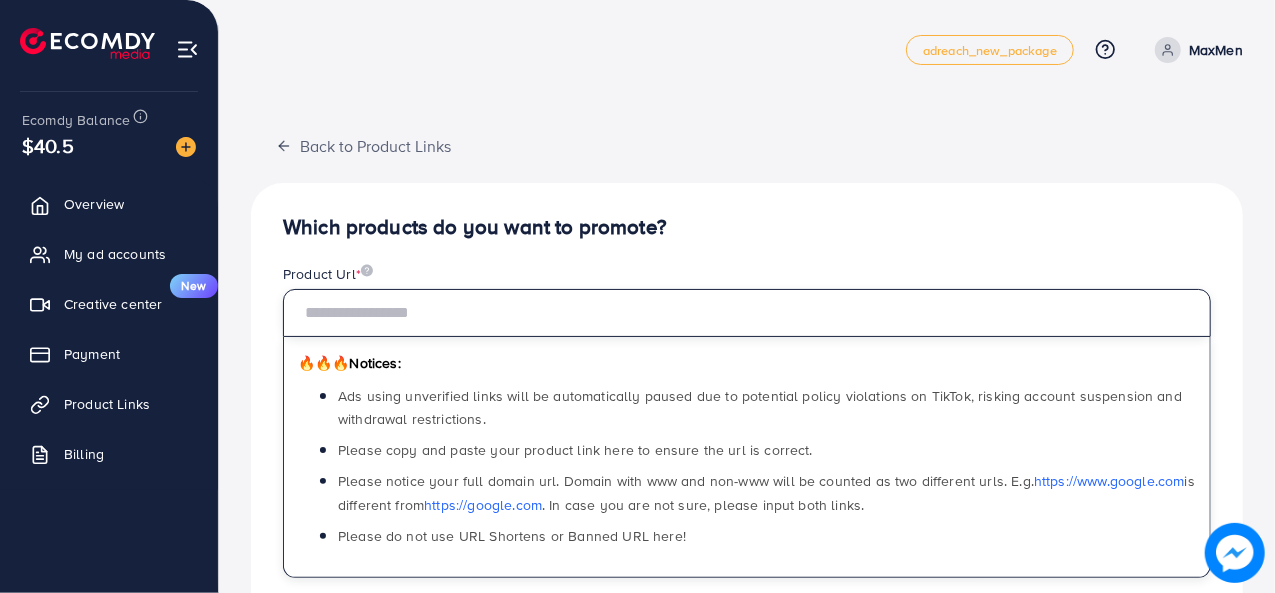 click at bounding box center (747, 313) 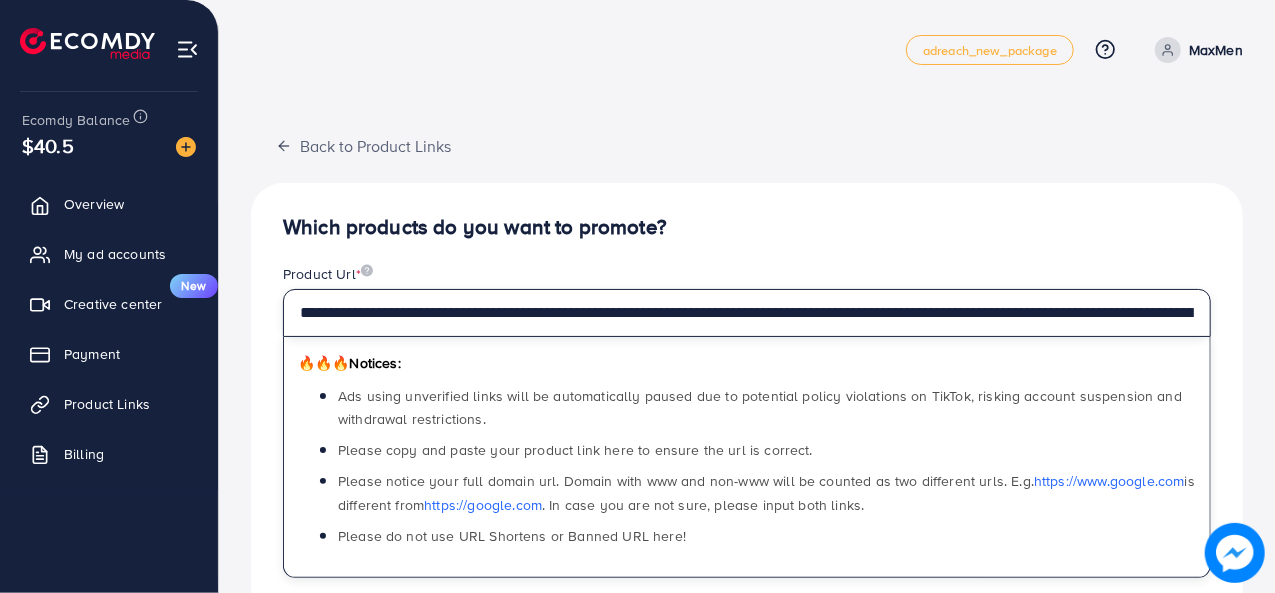 scroll, scrollTop: 0, scrollLeft: 914, axis: horizontal 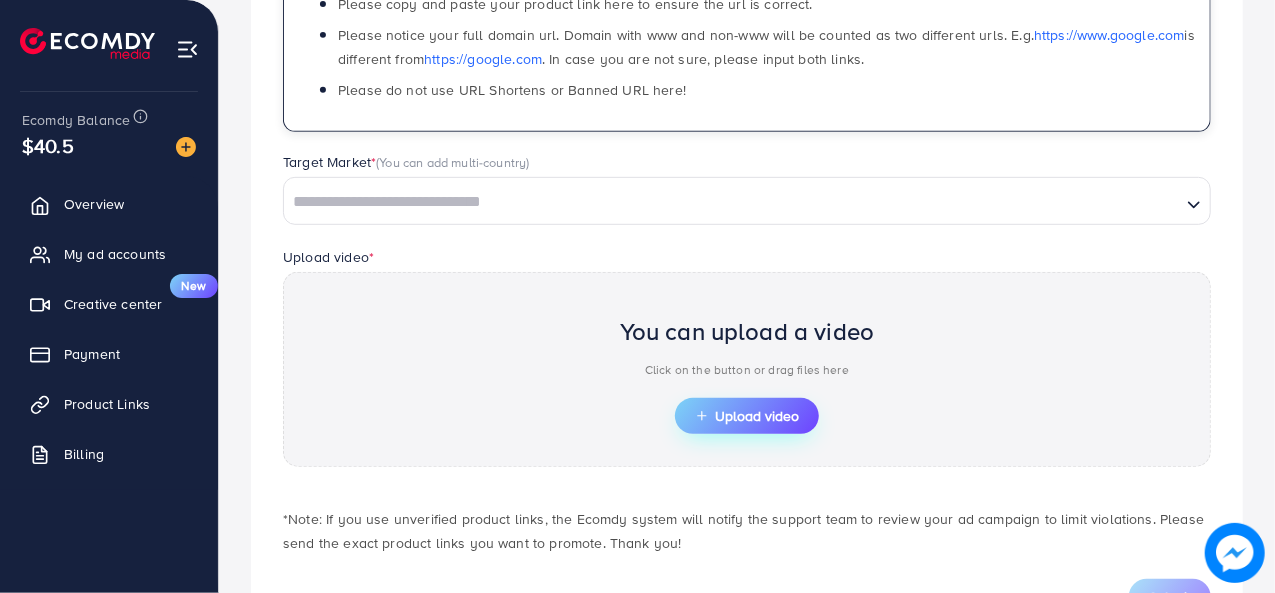 type on "**********" 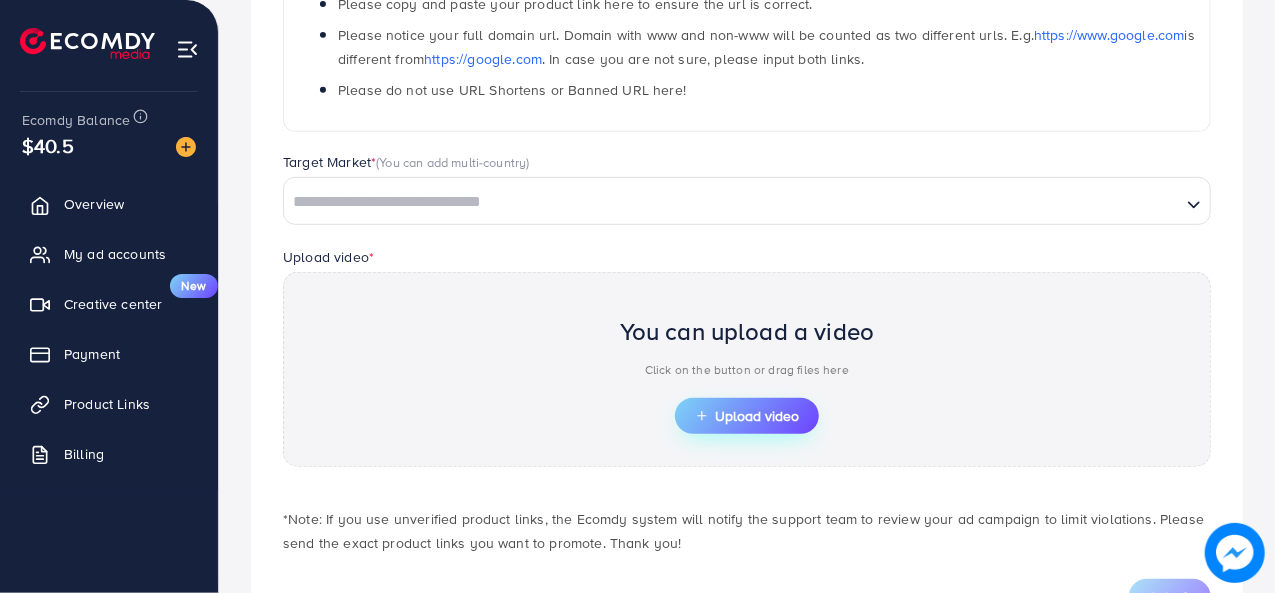 click on "Upload video" at bounding box center (747, 416) 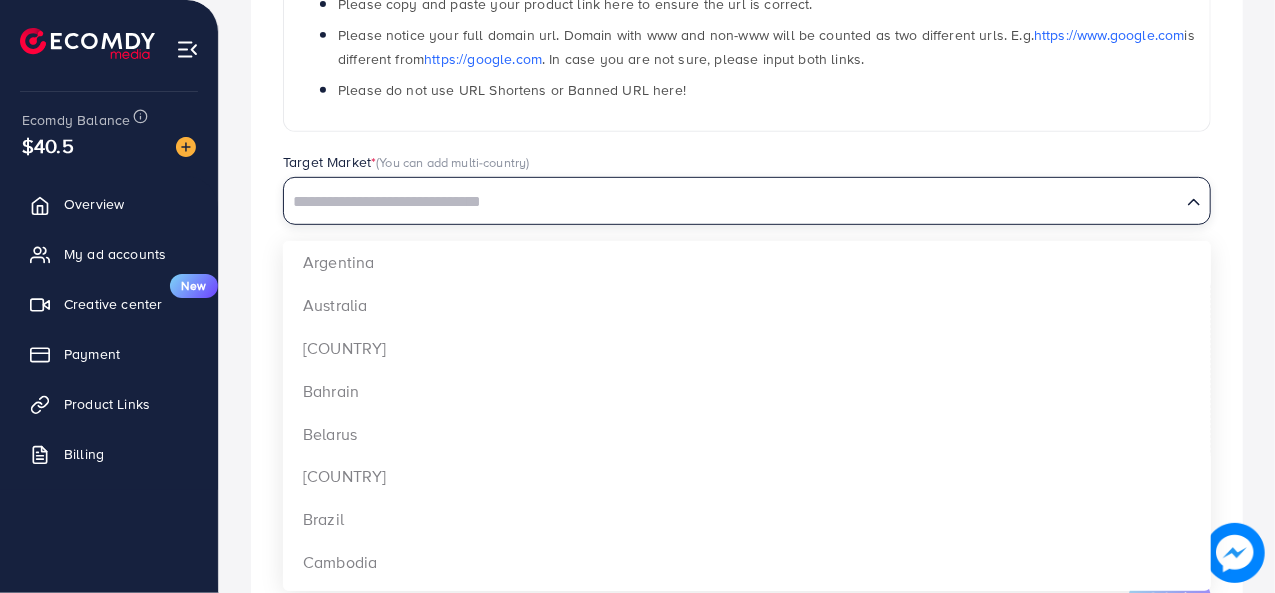 click at bounding box center (732, 202) 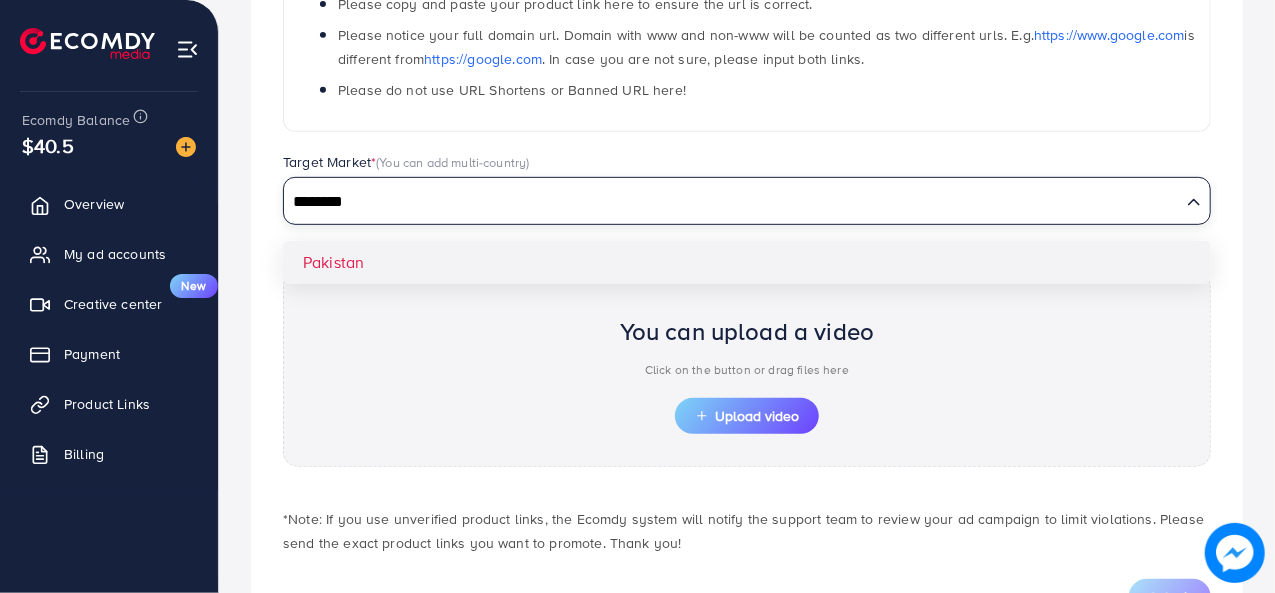 type on "********" 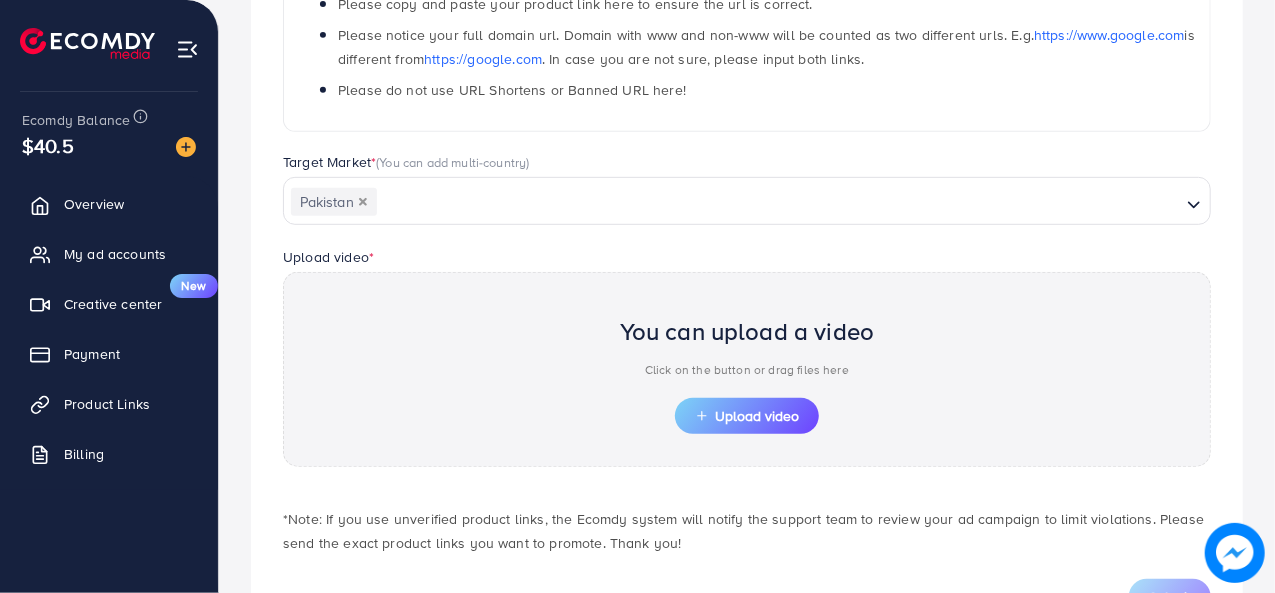 click on "You can upload a video   Click on the button or drag files here   Upload video" at bounding box center (747, 369) 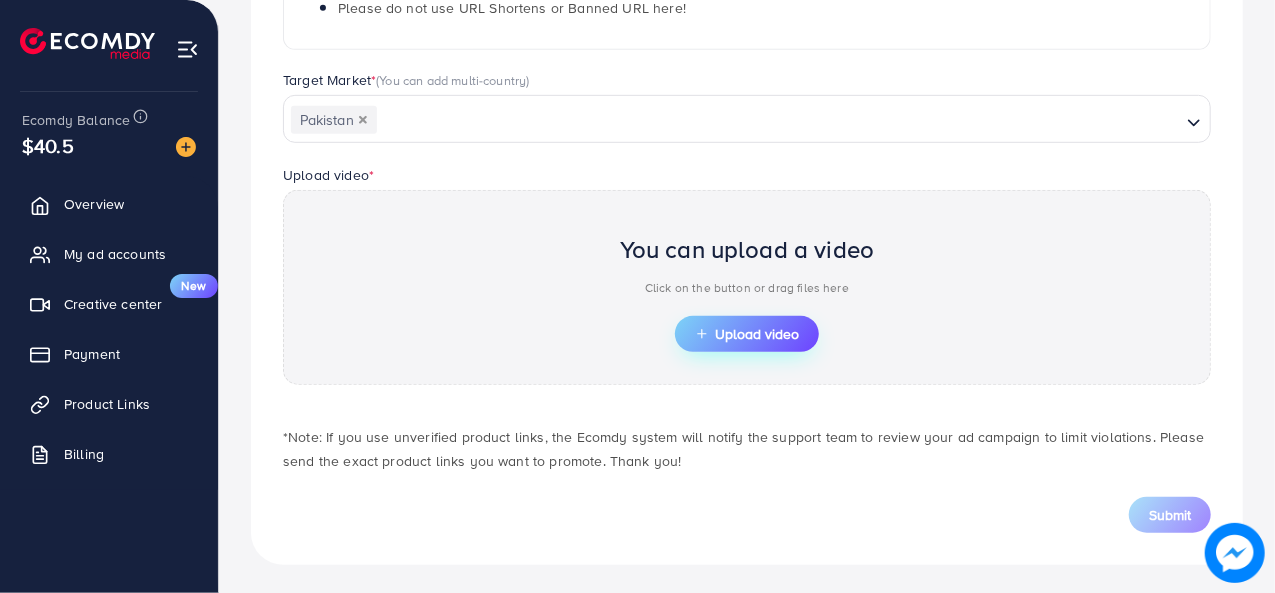 click on "Upload video" at bounding box center (747, 334) 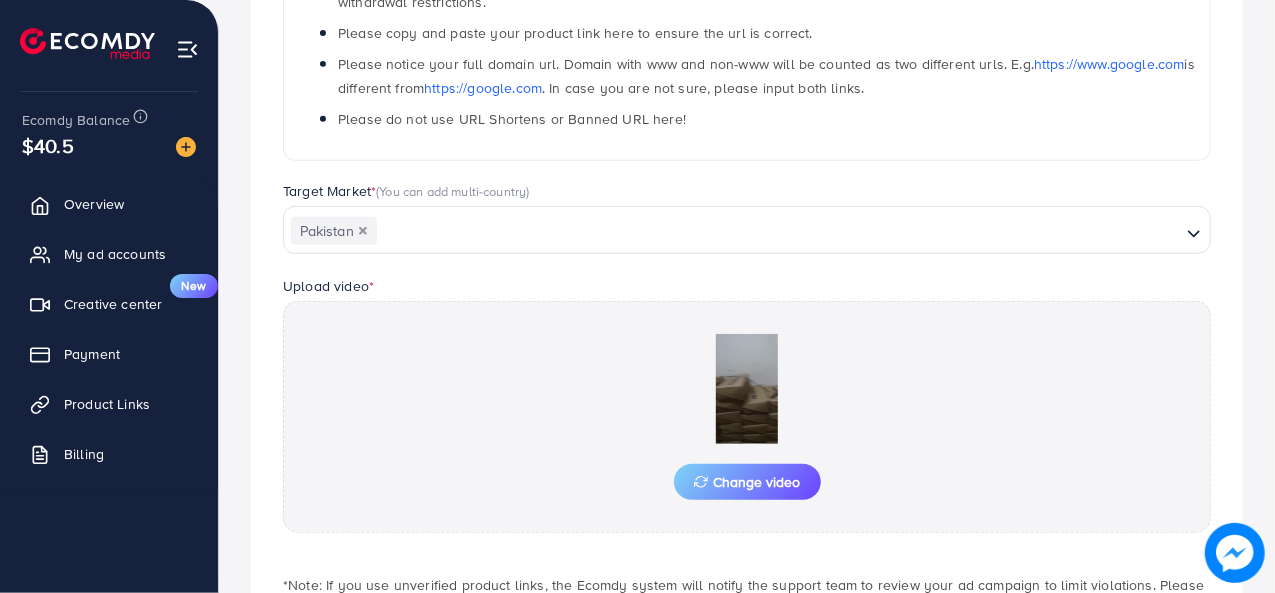 scroll, scrollTop: 566, scrollLeft: 0, axis: vertical 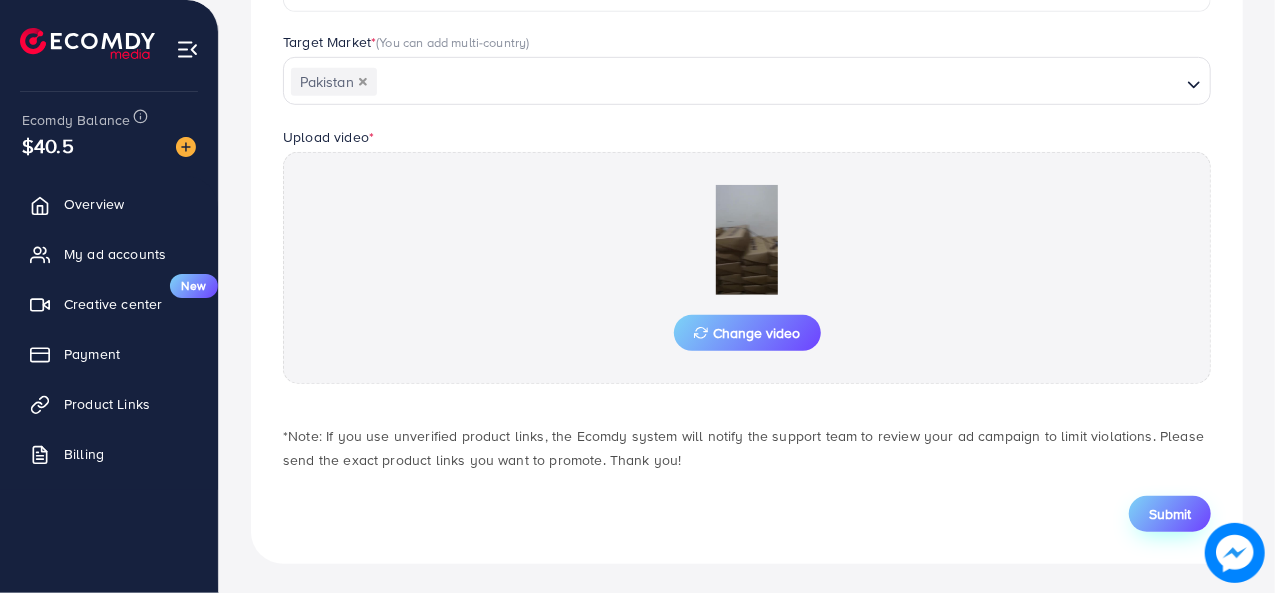 click on "Submit" at bounding box center (1170, 514) 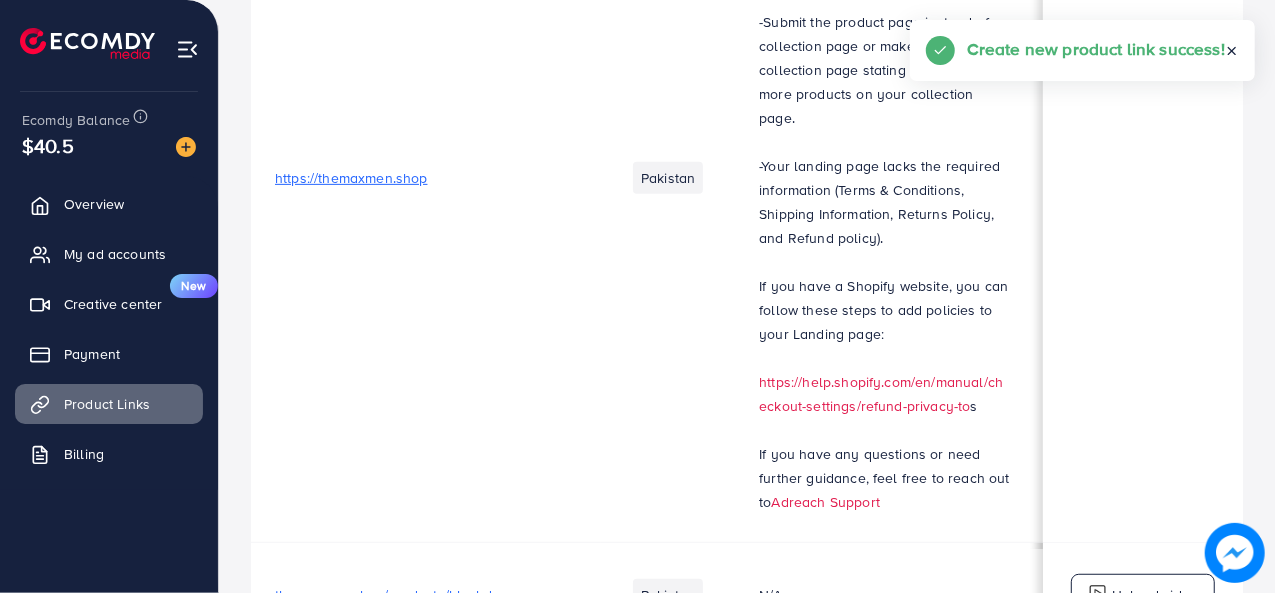 scroll, scrollTop: 0, scrollLeft: 0, axis: both 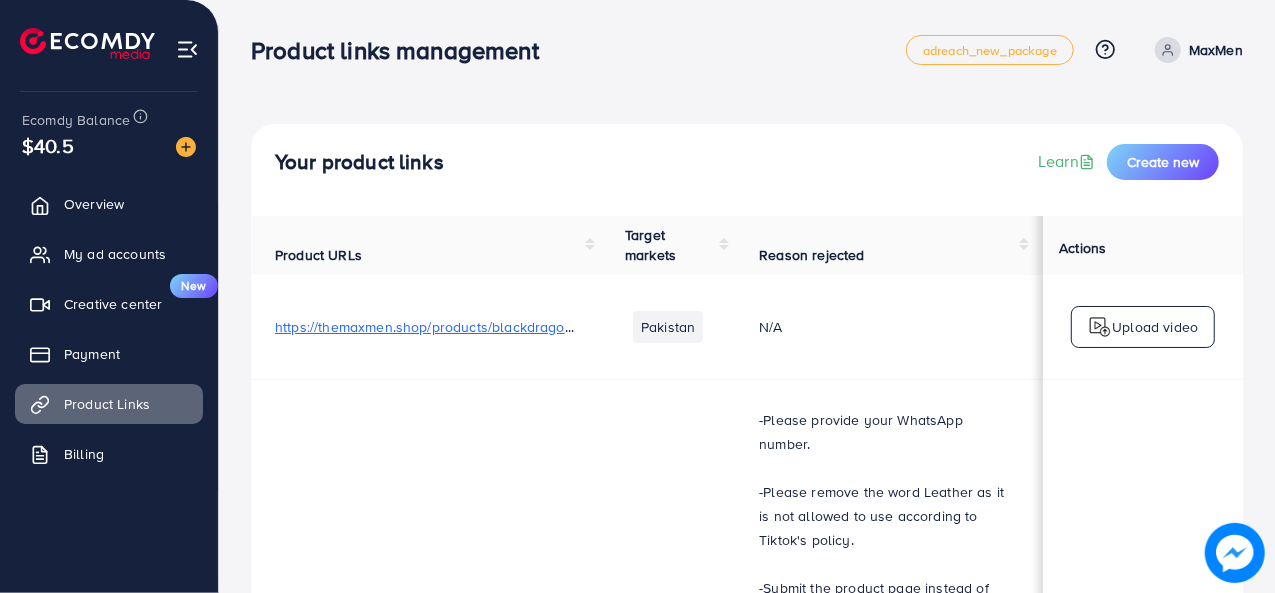click on "Your product links   Learn   Create new                Product URLs Target markets Reason rejected Status Product video Status video Actions           https://themaxmen.shop/products/blackdragonzee  Pakistan  N/A Approved  N/A   N/A   Upload video      https://themaxmen.shop  Pakistan  -Please provide your WhatsApp number. -Please remove the word Leather as it is not allowed to use according to Tiktok's policy. -Submit the product page instead of collection page or make proper collection page stating prices and add more products on your collection page. -Your landing page lacks the required information (Terms & Conditions, Shipping Information, Returns Policy, and Refund policy).   If you have a Shopify website, you can follow these steps to add policies to your Landing page:   https://help.shopify.com/en/manual/checkout-settings/refund-privacy-to s  If you have any questions or need further guidance, feel free to reach out to  Adreach Support Rejected  N/A   N/A       Pakistan  N/A Approved  N/A   N/A" at bounding box center [747, 757] 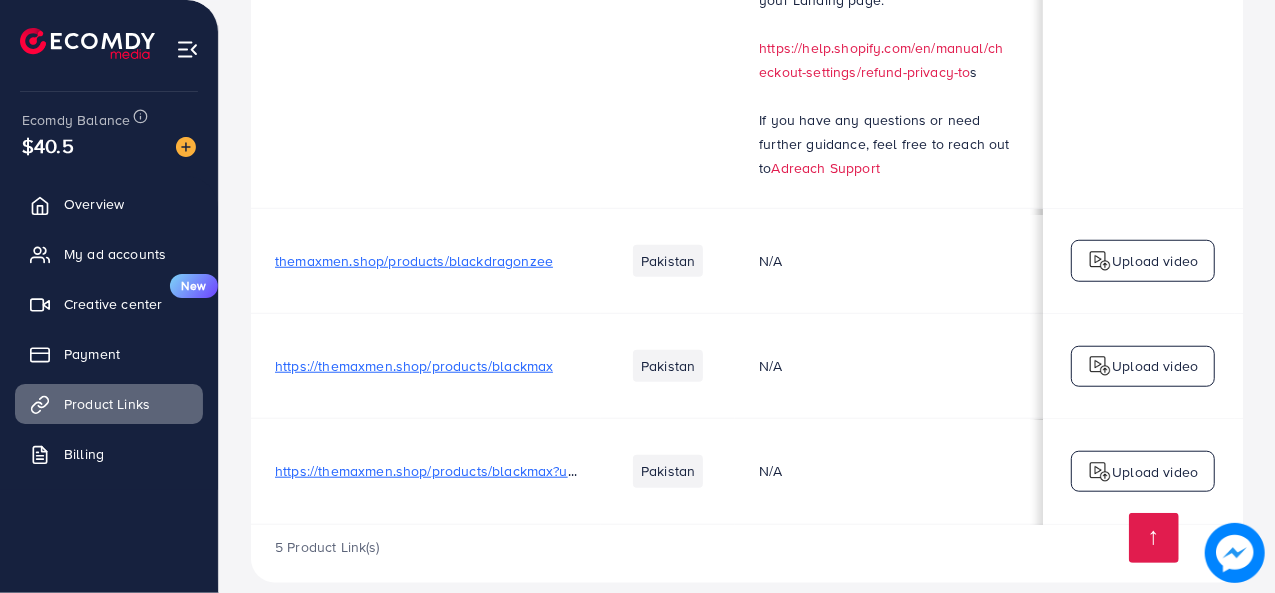 scroll, scrollTop: 0, scrollLeft: 0, axis: both 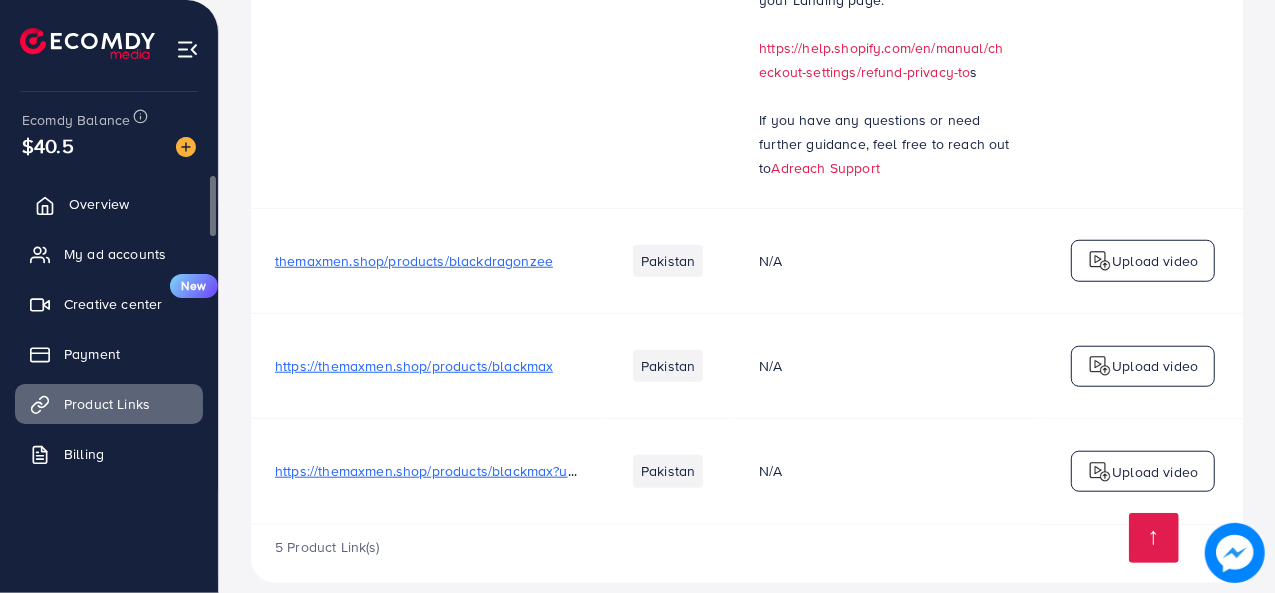 click on "Overview" at bounding box center (109, 204) 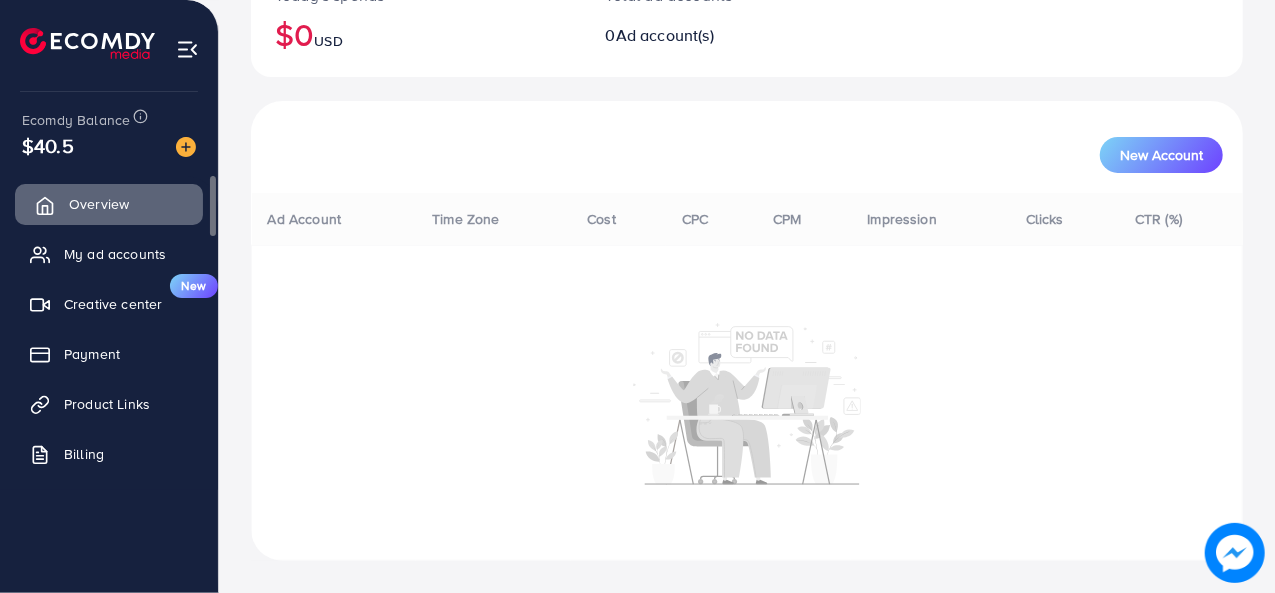 scroll, scrollTop: 0, scrollLeft: 0, axis: both 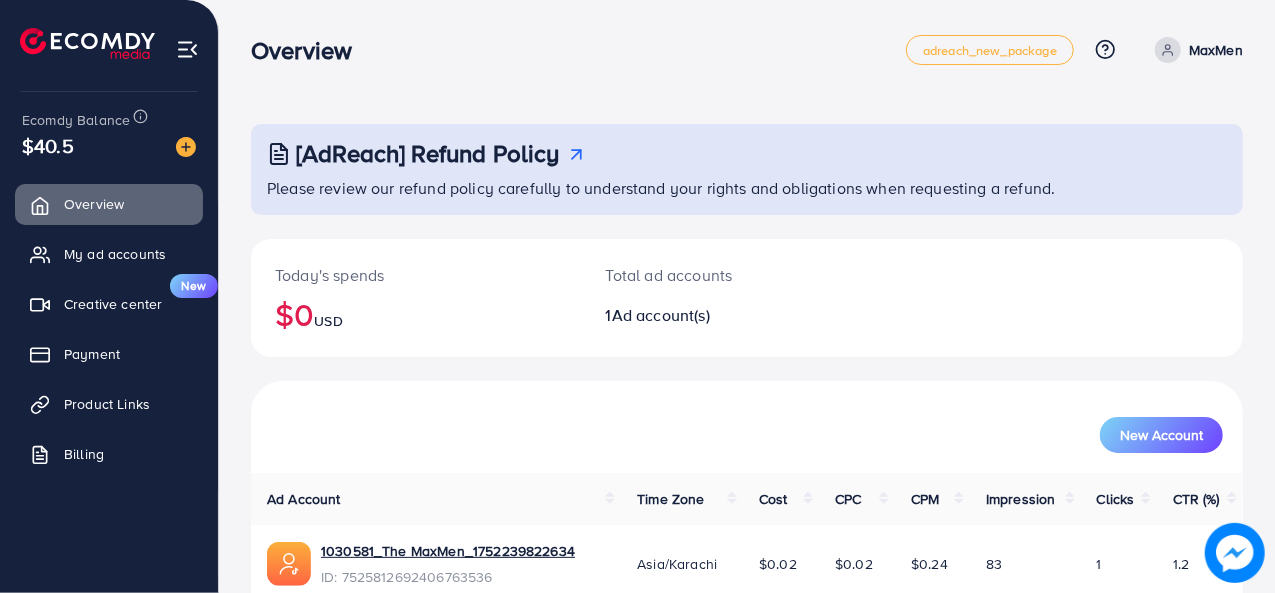click at bounding box center [95, 46] 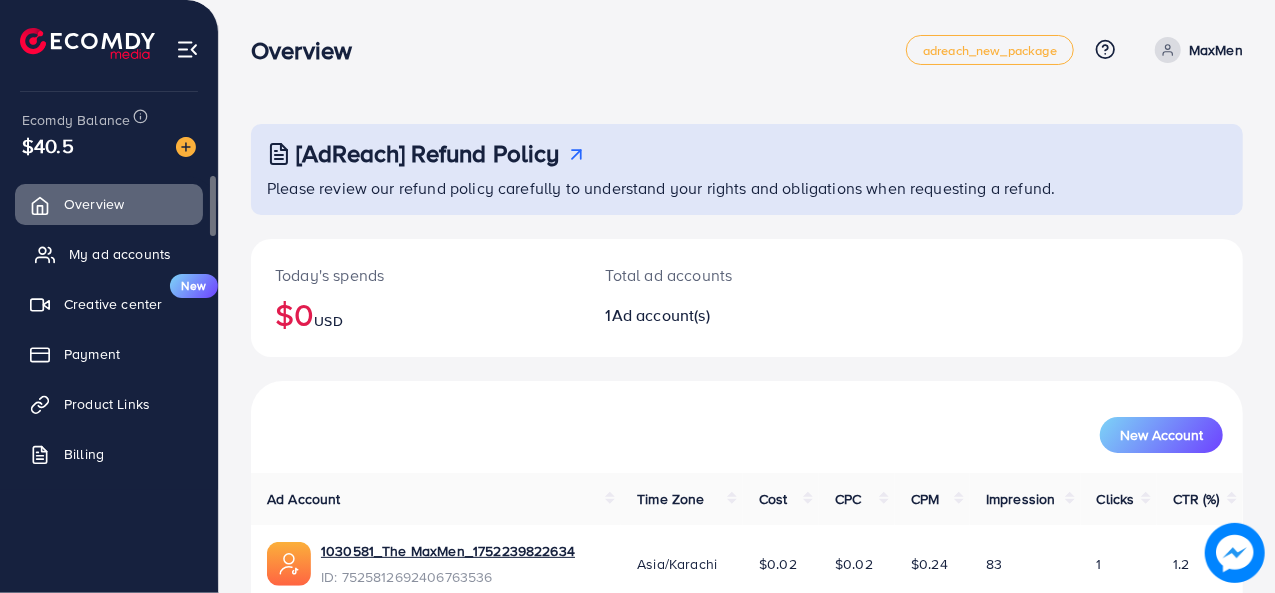 click on "My ad accounts" at bounding box center [120, 254] 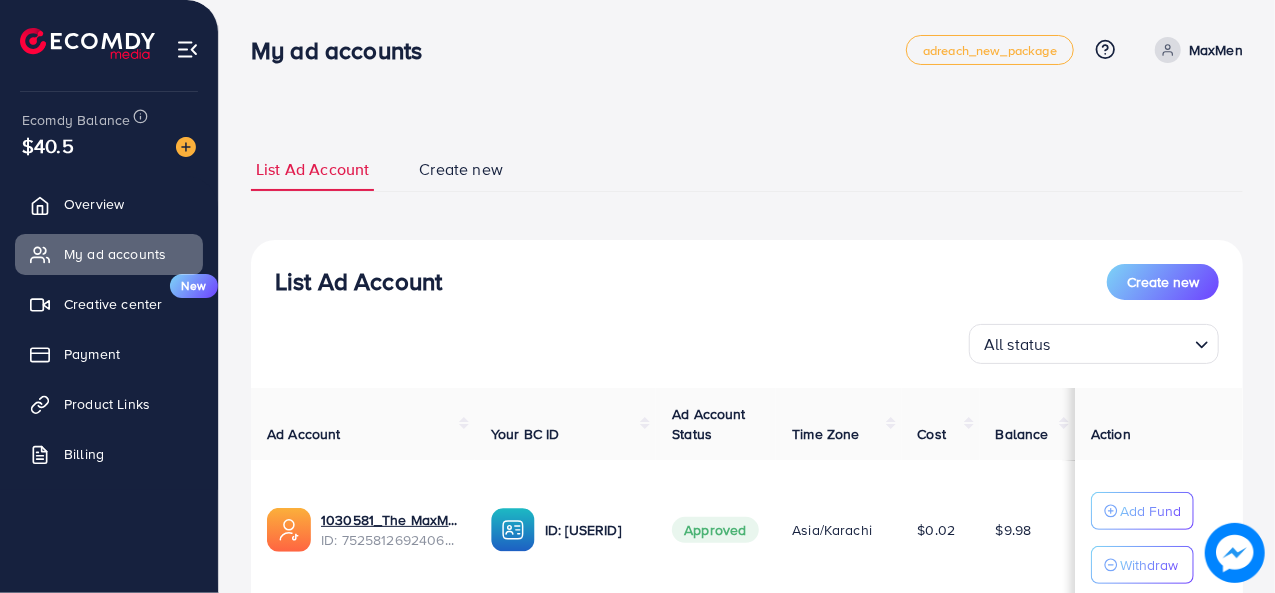 scroll, scrollTop: 150, scrollLeft: 0, axis: vertical 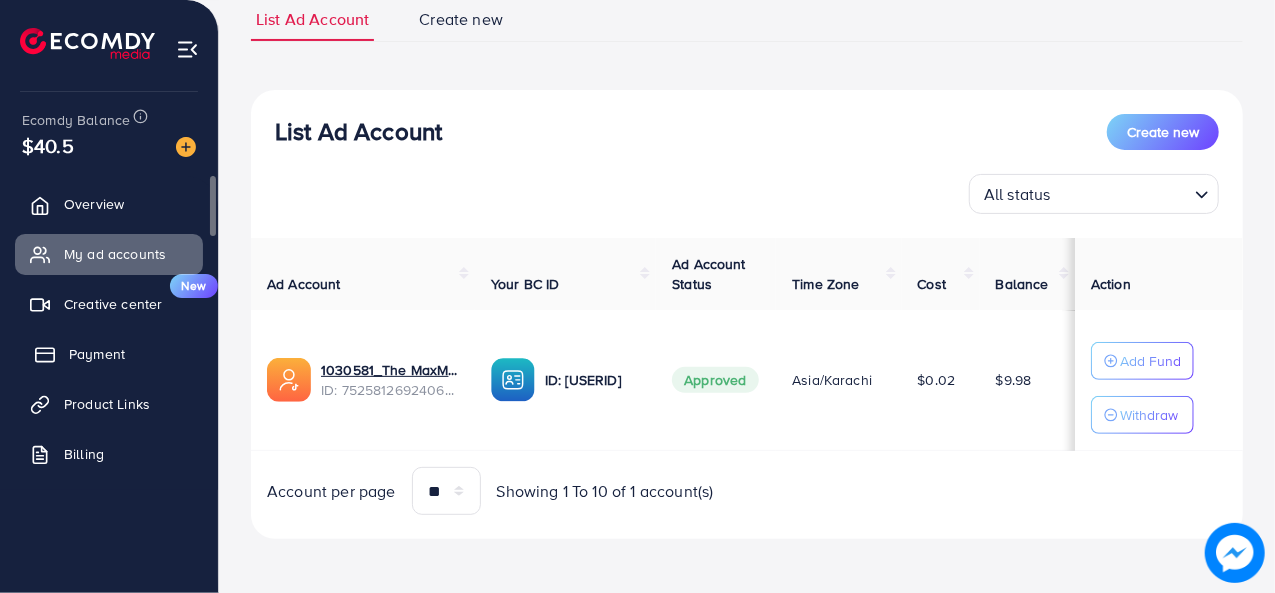 click on "Payment" at bounding box center (109, 354) 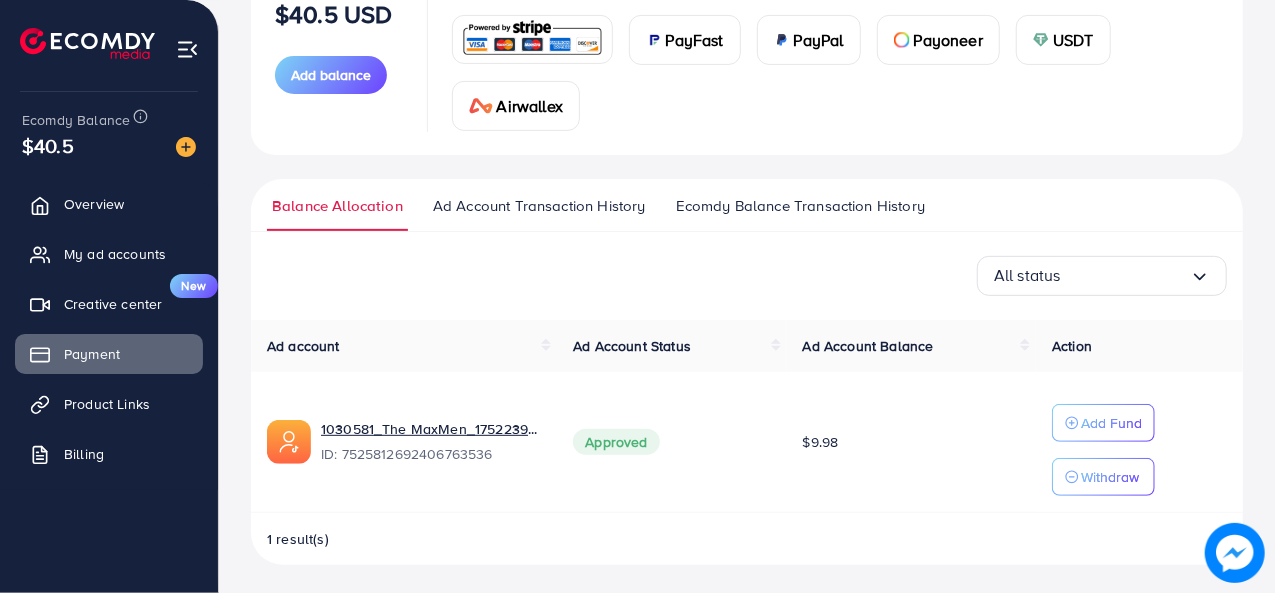 scroll, scrollTop: 0, scrollLeft: 0, axis: both 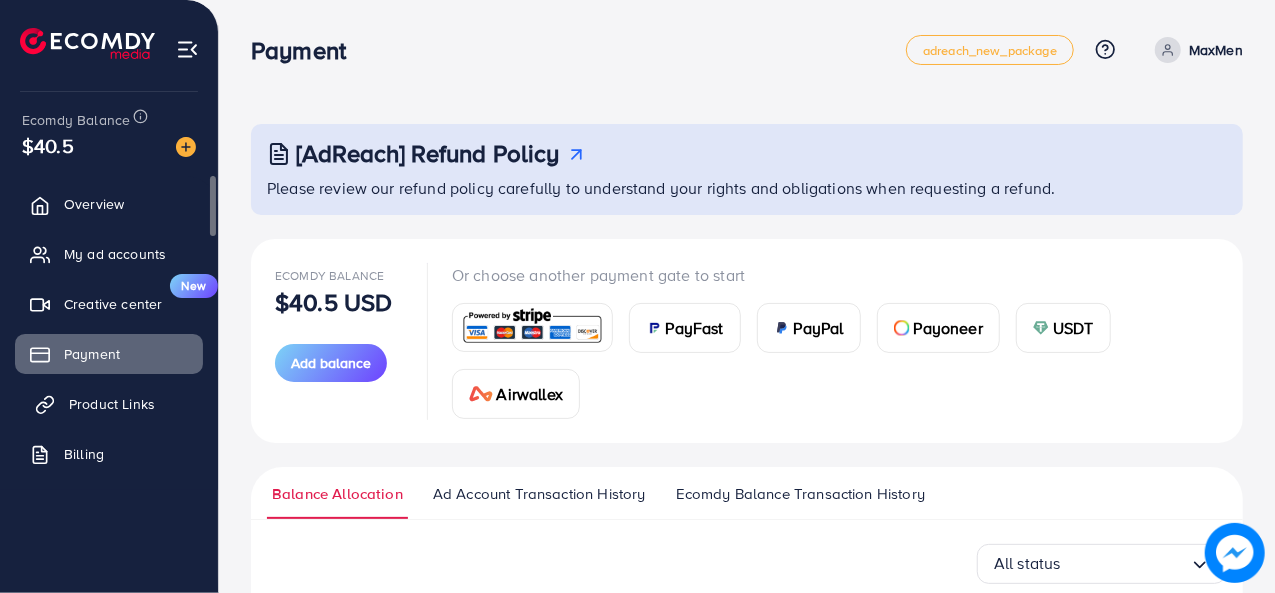 click on "Product Links" at bounding box center [112, 404] 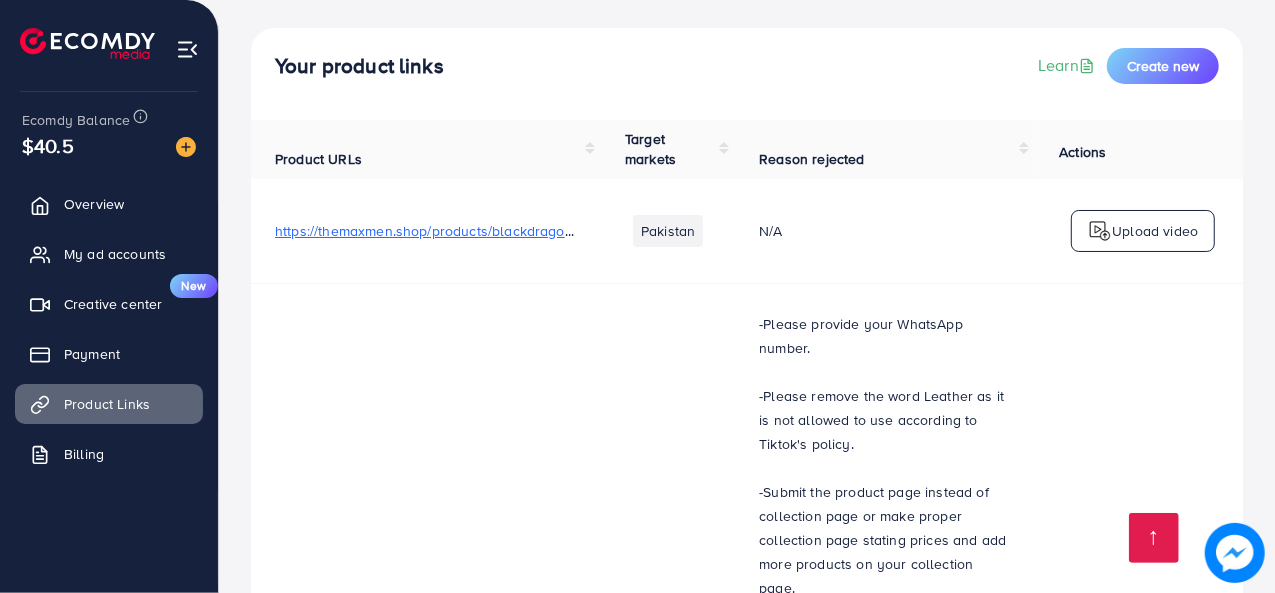 scroll, scrollTop: 0, scrollLeft: 0, axis: both 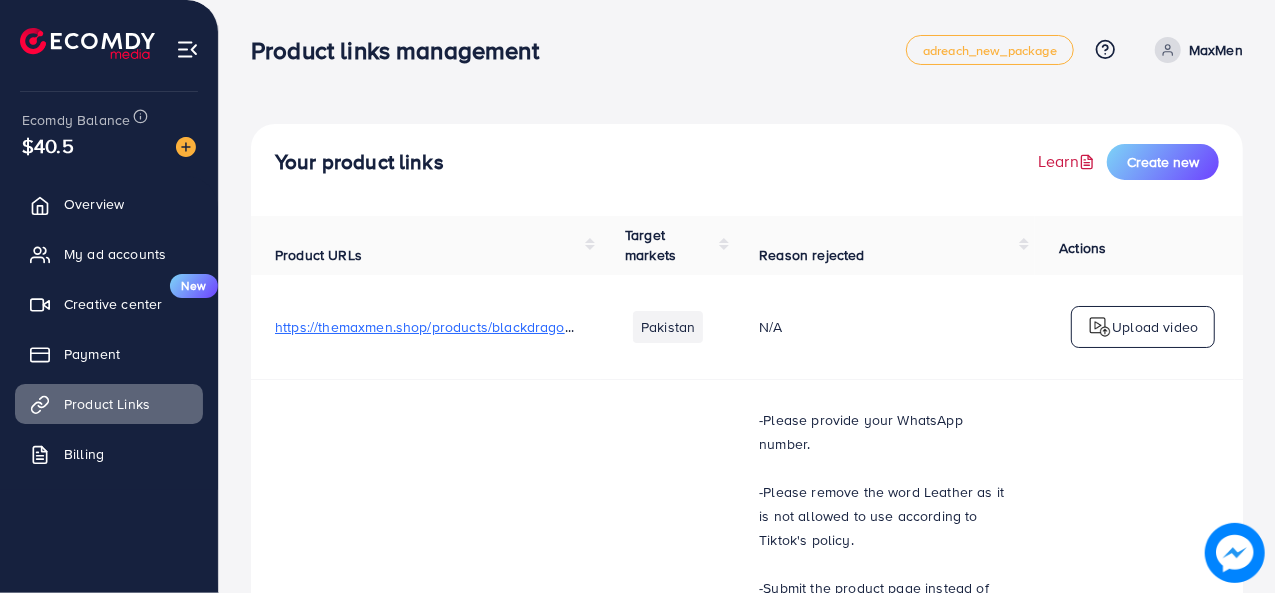 click 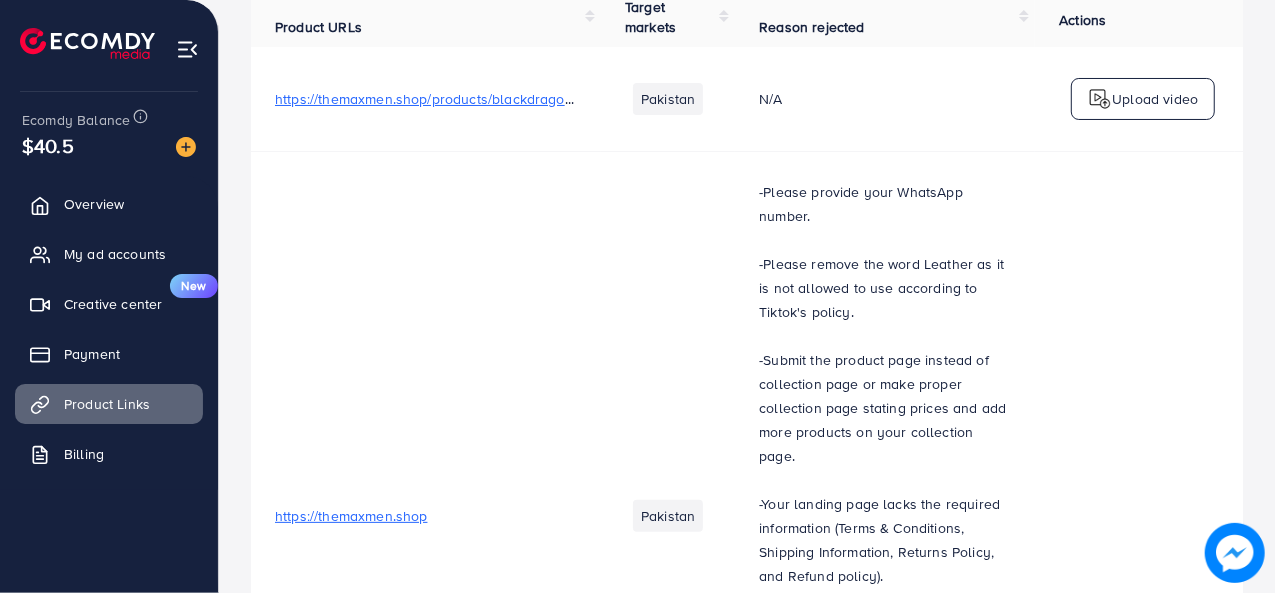 scroll, scrollTop: 0, scrollLeft: 0, axis: both 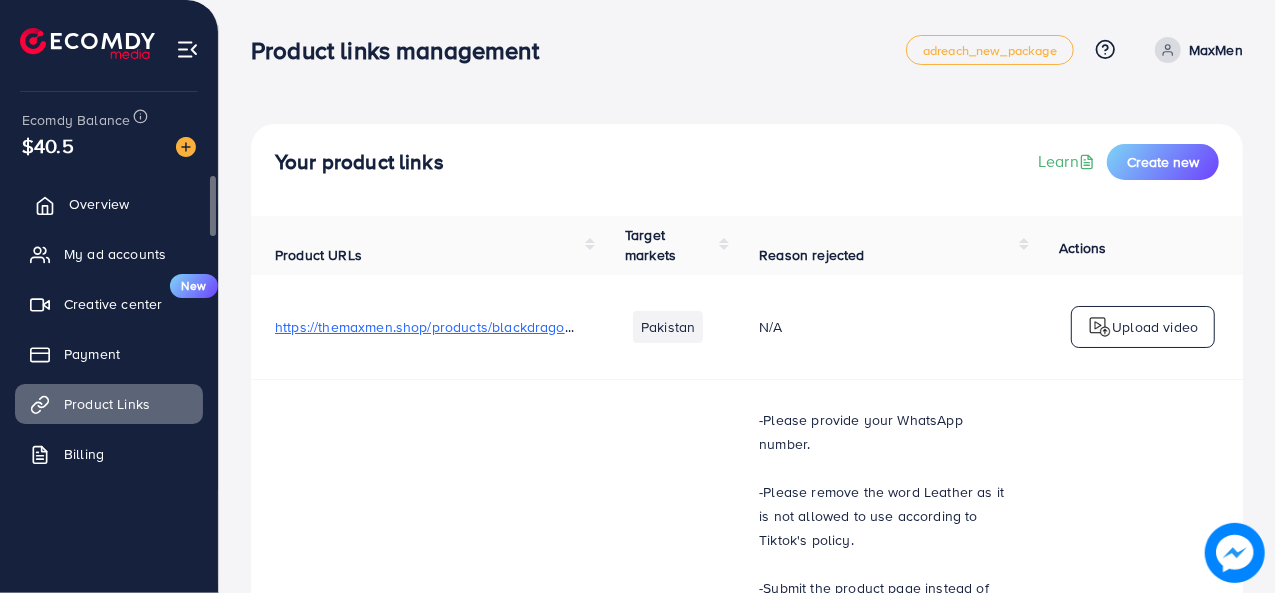 click on "Overview" at bounding box center (99, 204) 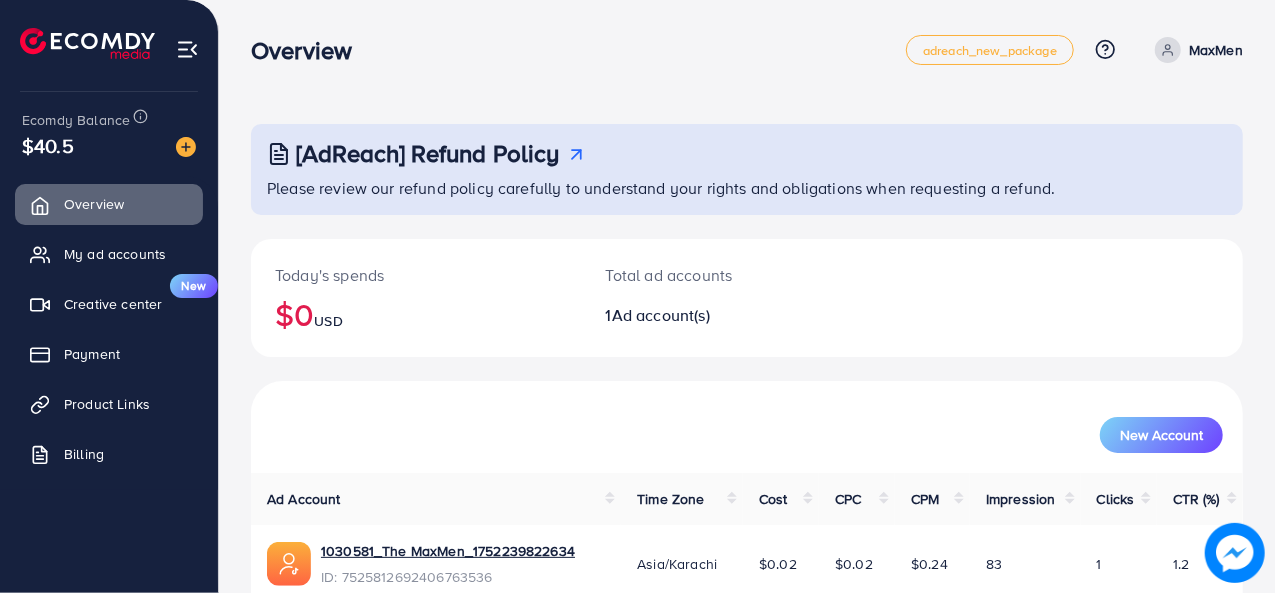 scroll, scrollTop: 94, scrollLeft: 0, axis: vertical 